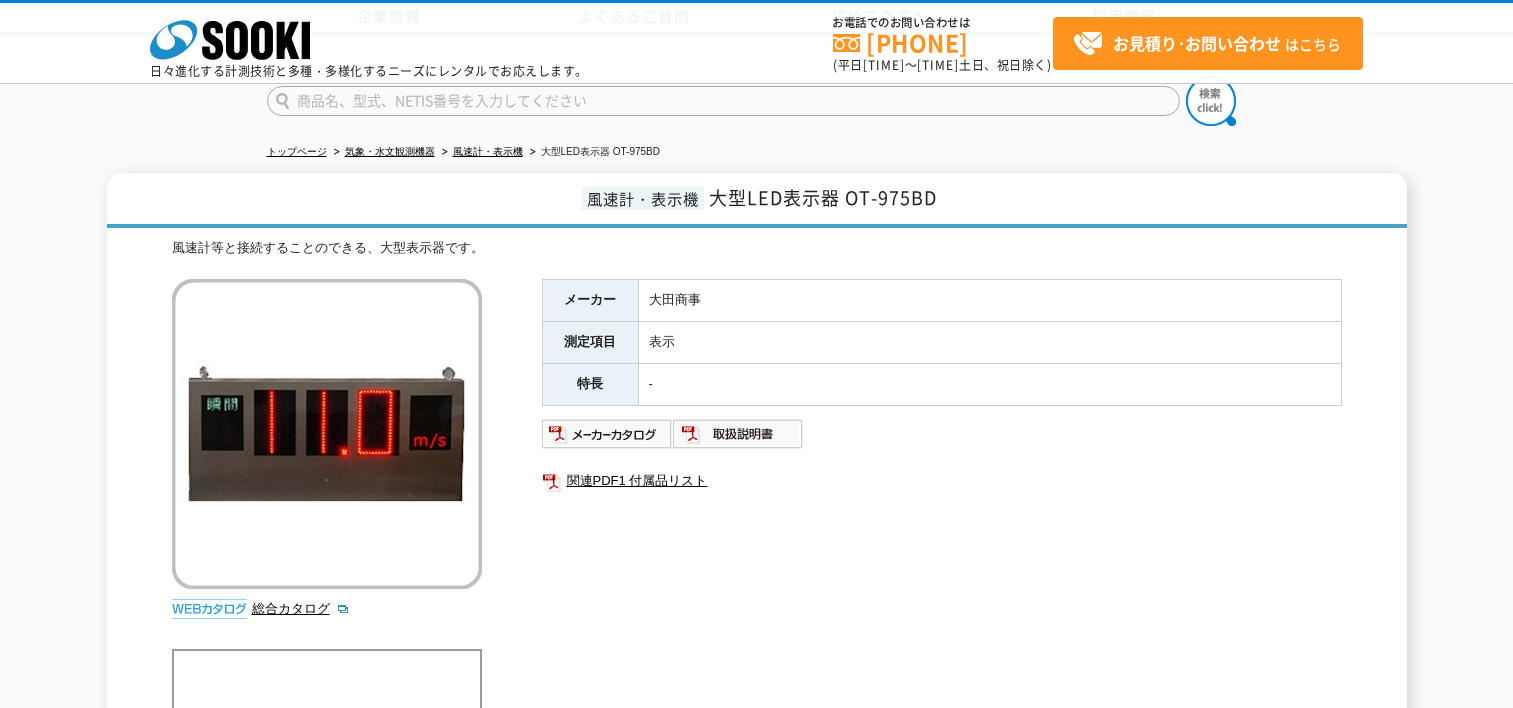 scroll, scrollTop: 200, scrollLeft: 0, axis: vertical 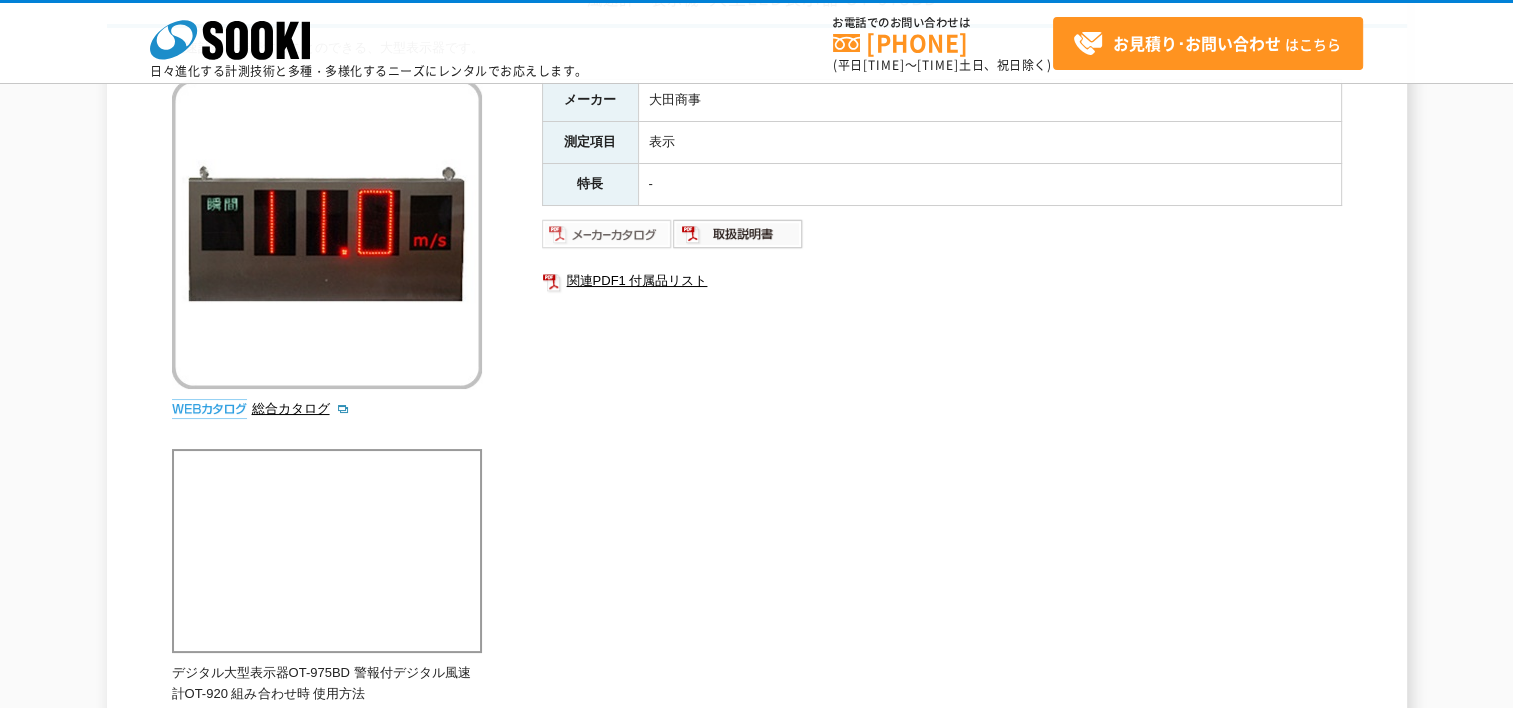 click at bounding box center (607, 234) 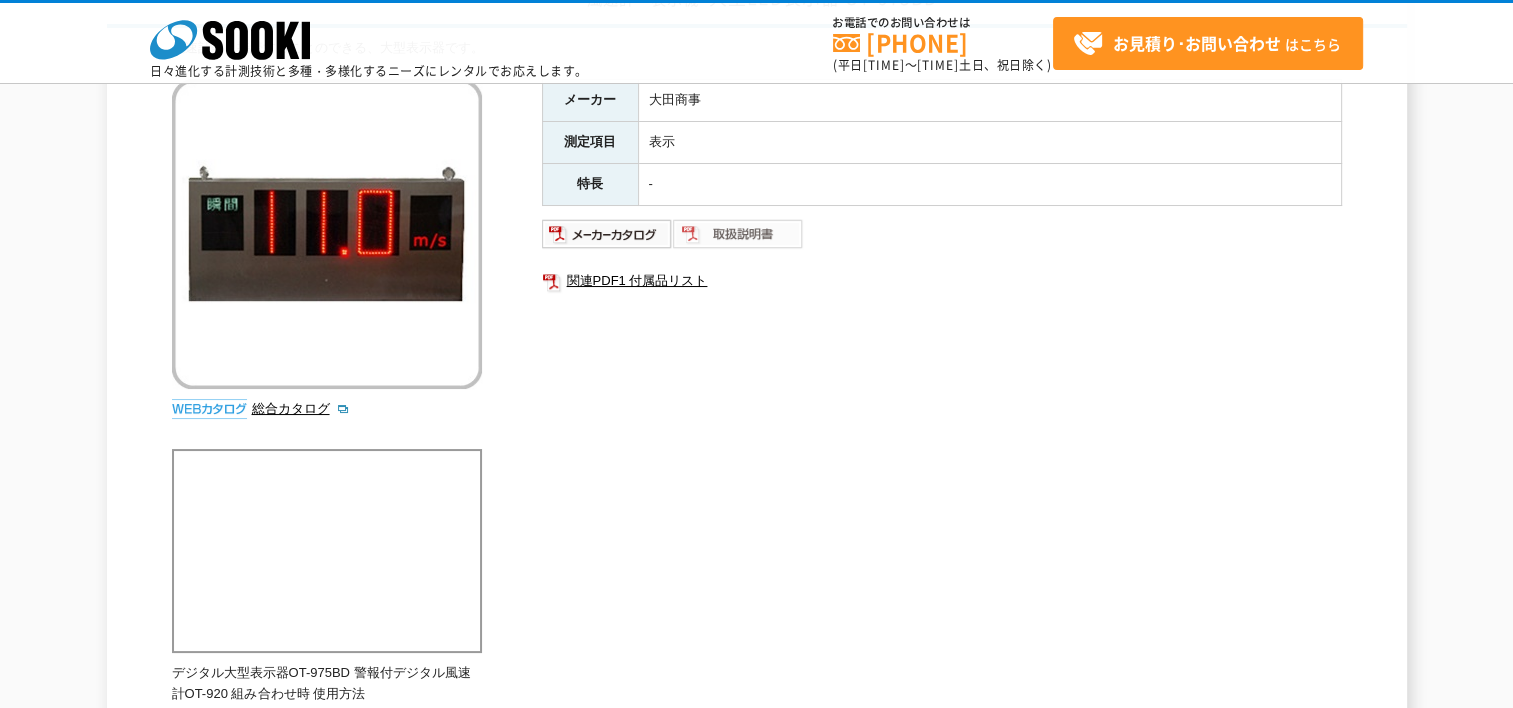click at bounding box center (738, 234) 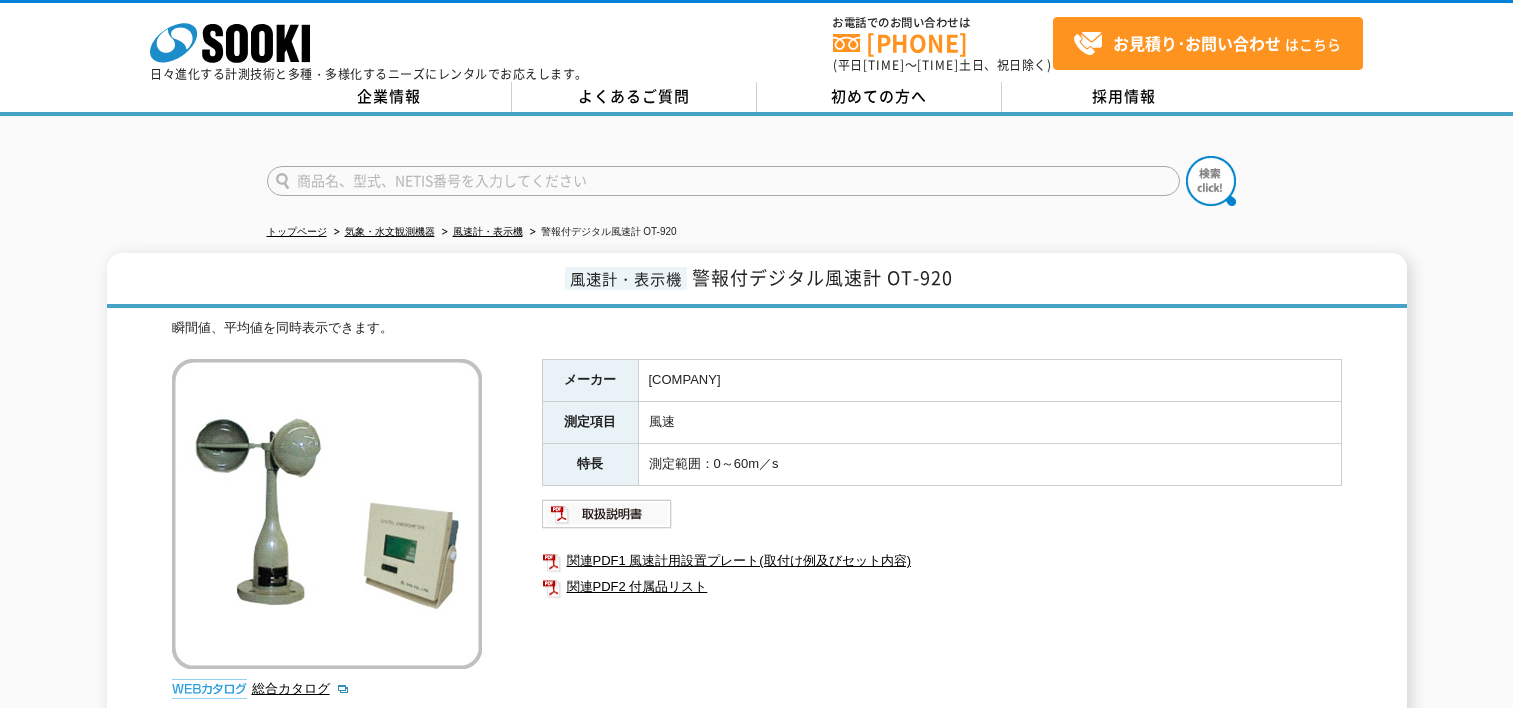 scroll, scrollTop: 0, scrollLeft: 0, axis: both 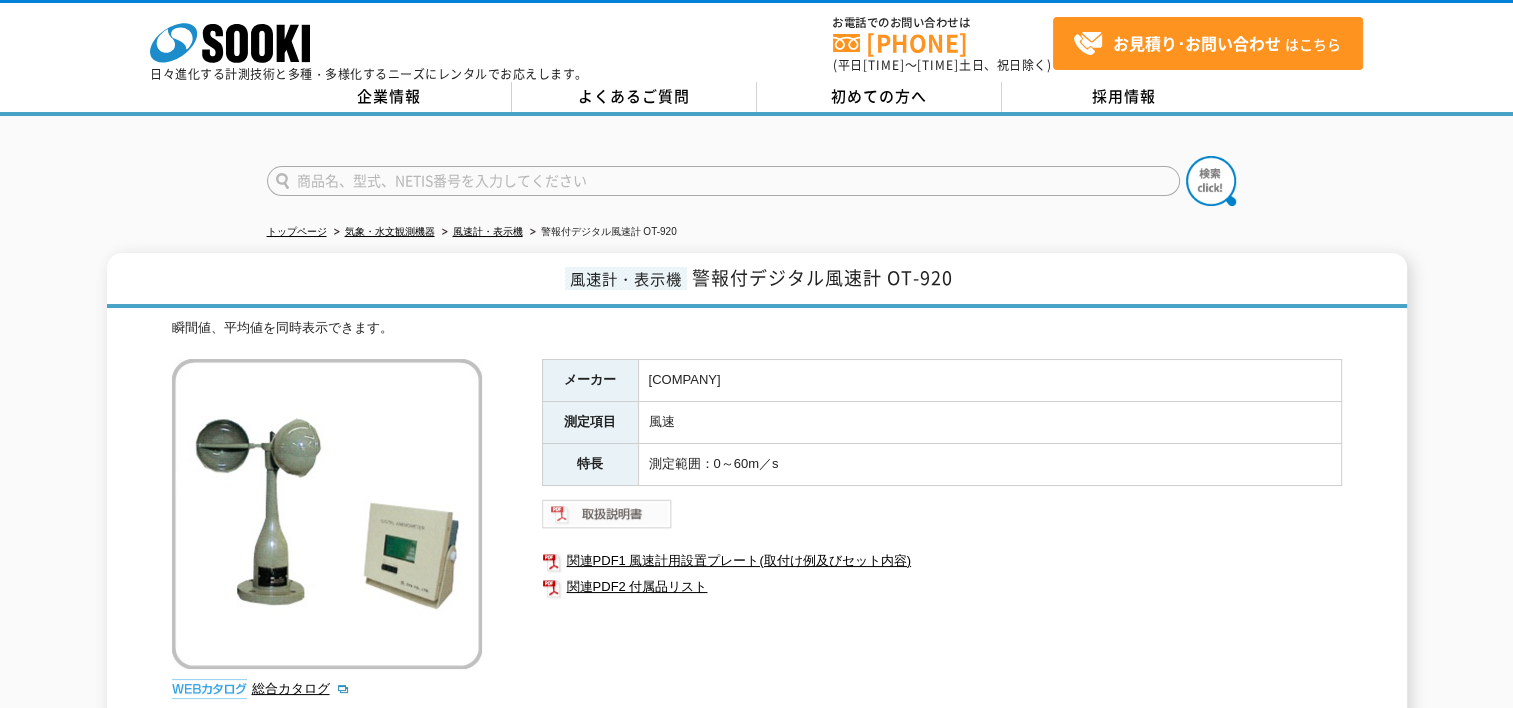drag, startPoint x: 0, startPoint y: 0, endPoint x: 626, endPoint y: 522, distance: 815.0828 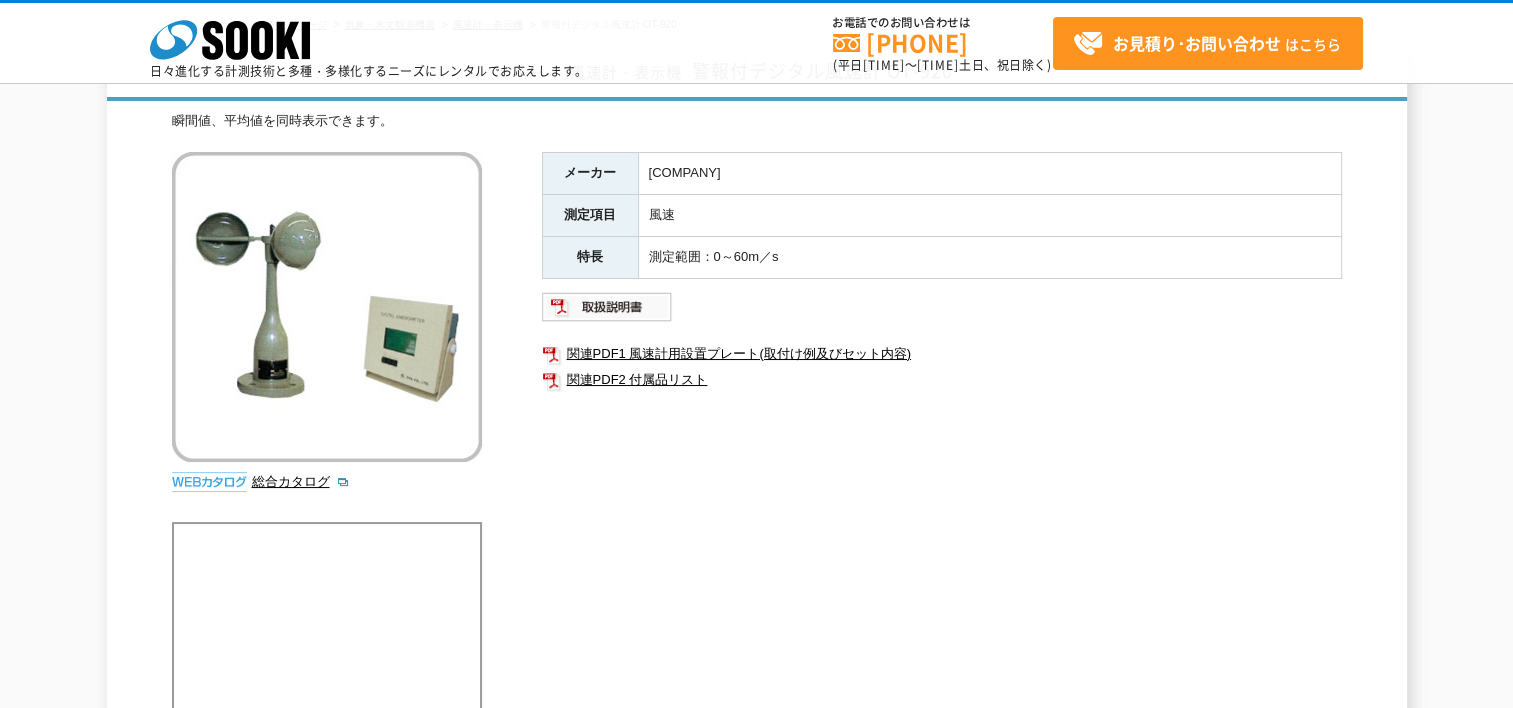 scroll, scrollTop: 100, scrollLeft: 0, axis: vertical 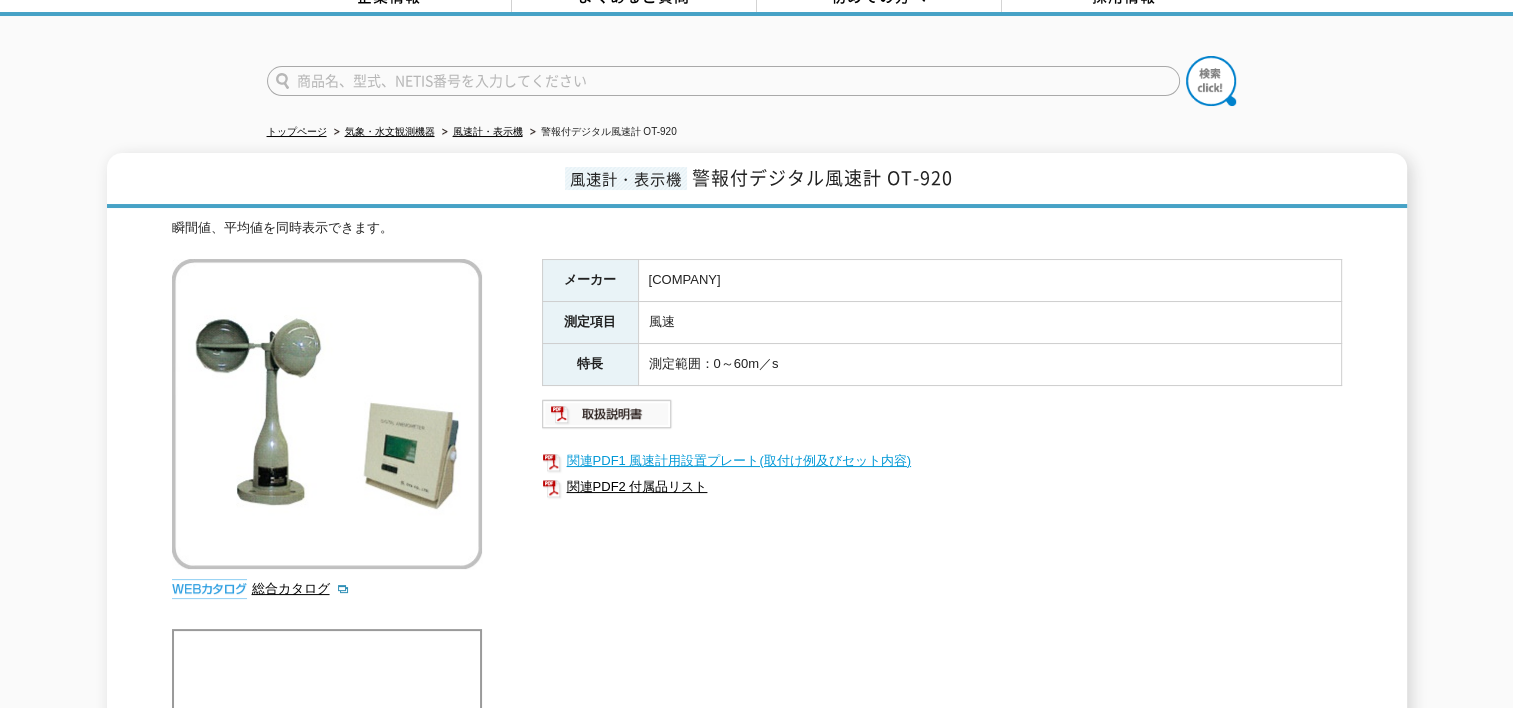 click on "関連PDF1 風速計用設置プレート(取付け例及びセット内容)" at bounding box center [942, 461] 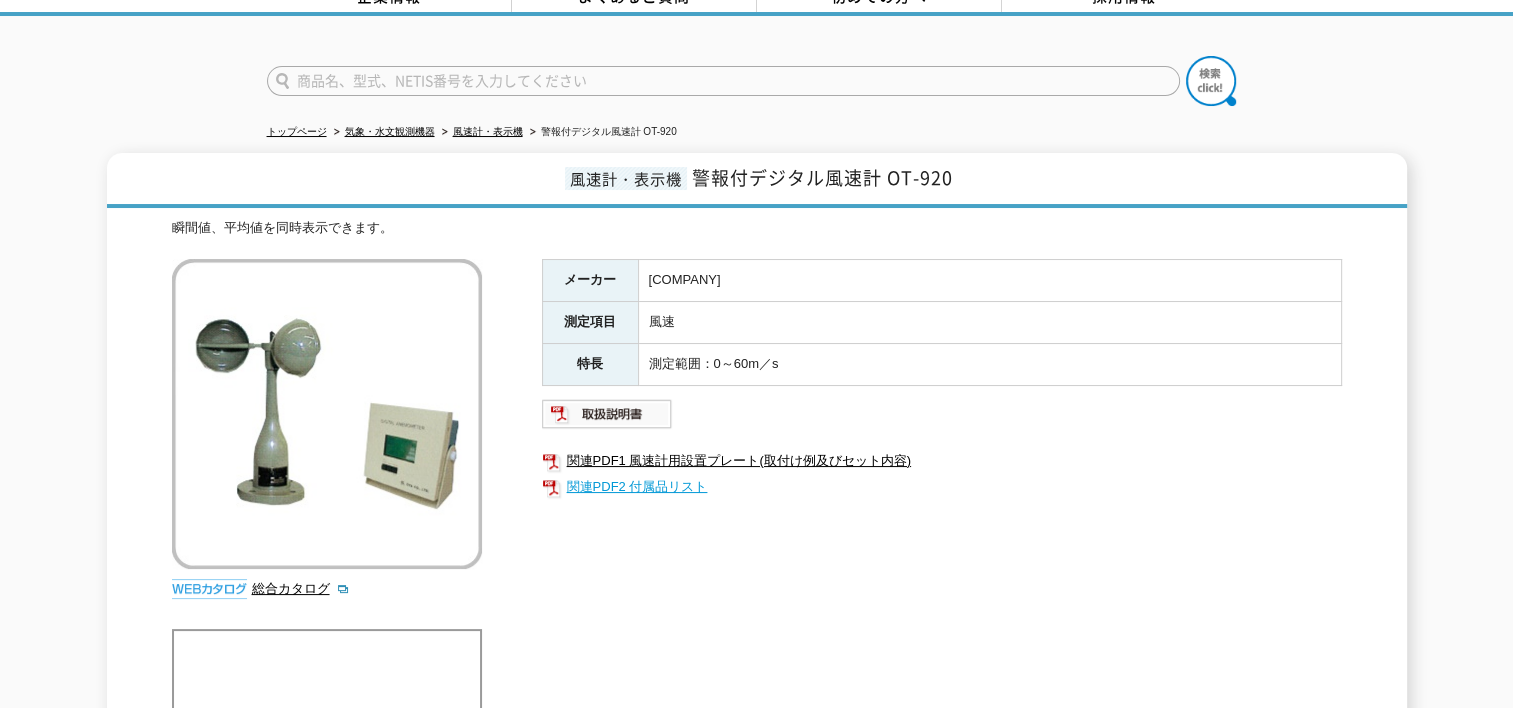 click on "関連PDF2 付属品リスト" at bounding box center [942, 487] 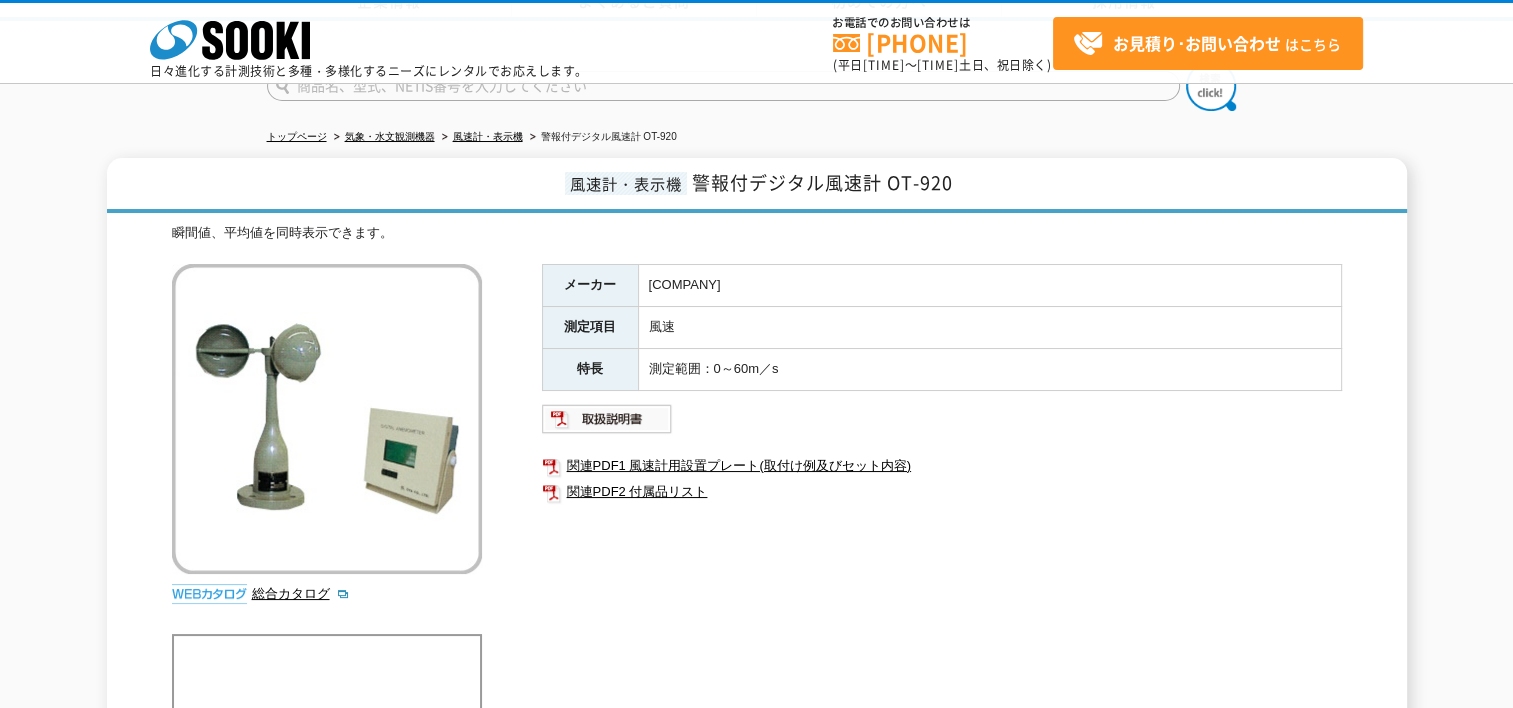scroll, scrollTop: 0, scrollLeft: 0, axis: both 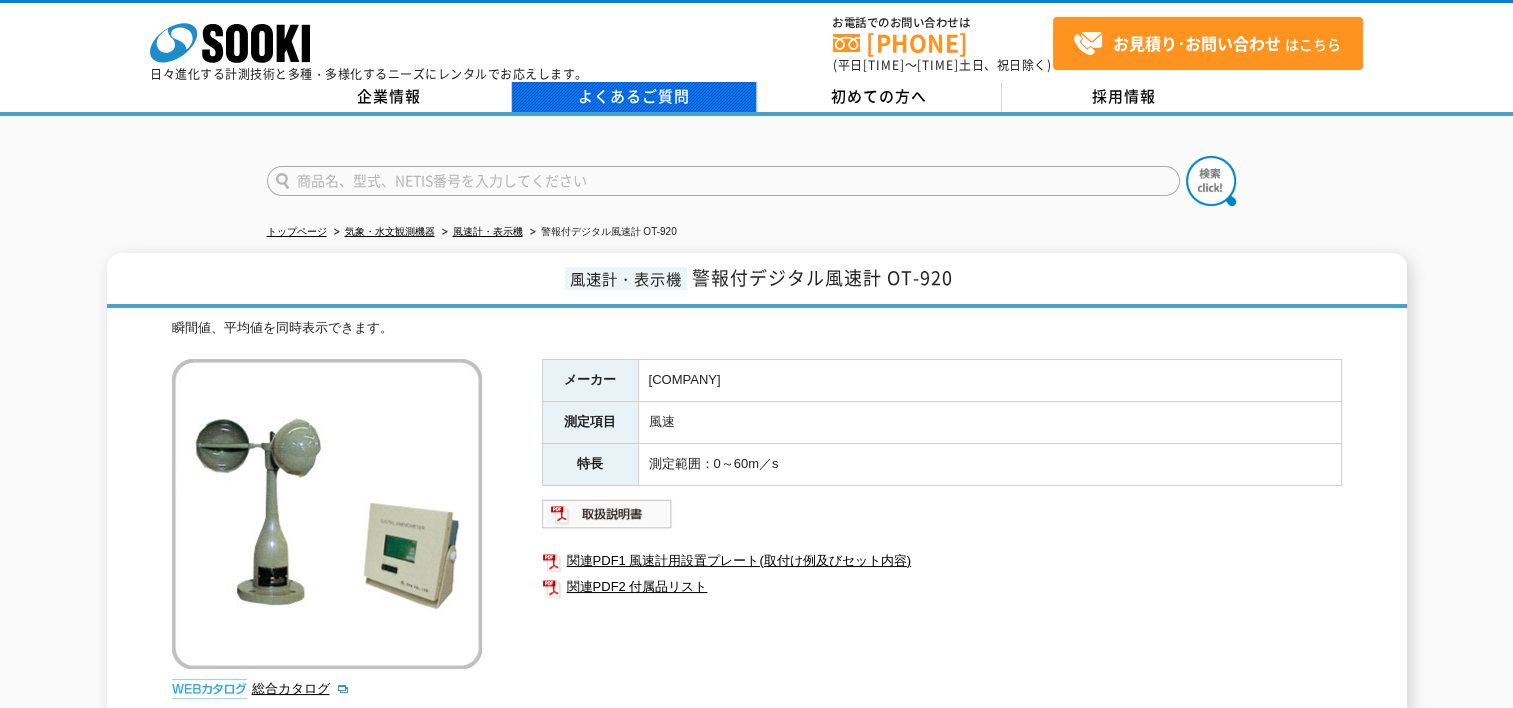 click on "よくあるご質問" at bounding box center (634, 97) 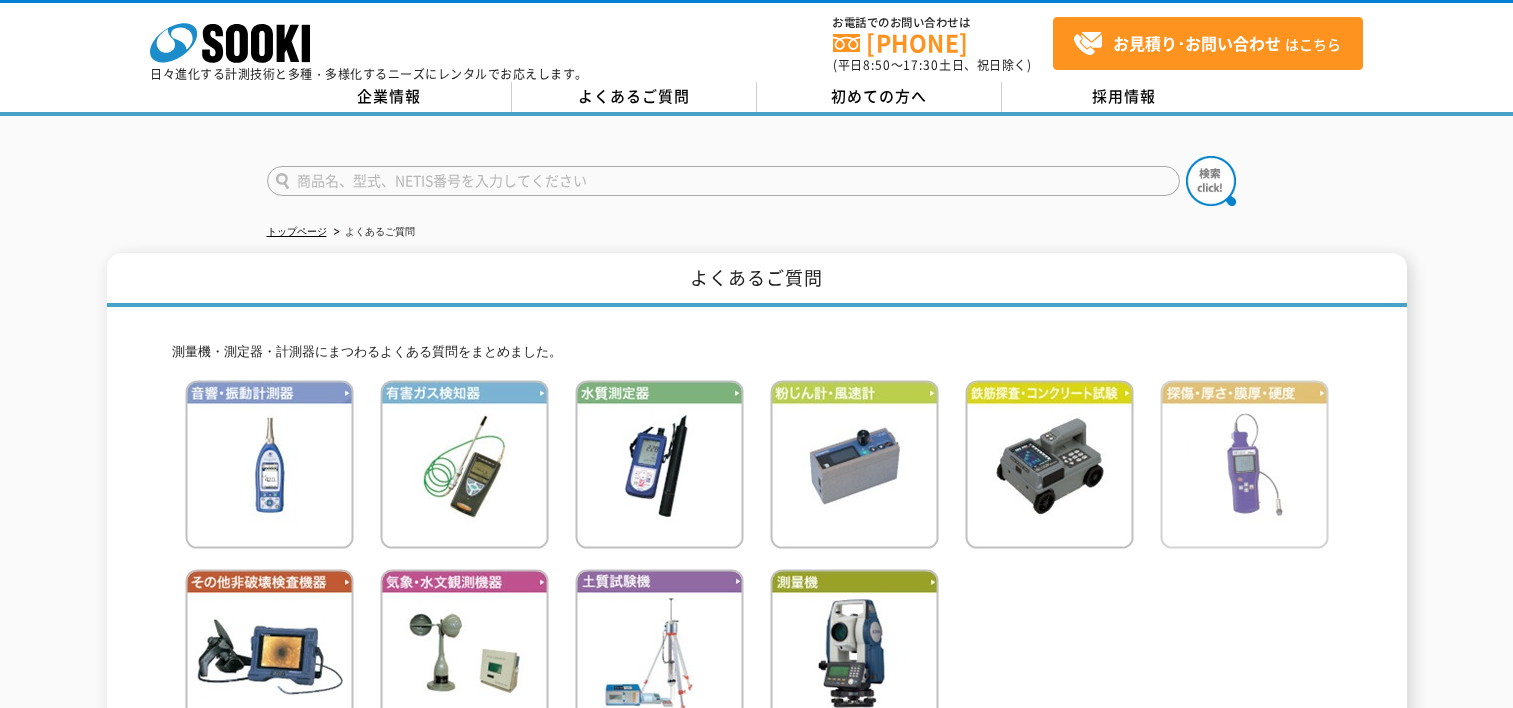 scroll, scrollTop: 0, scrollLeft: 0, axis: both 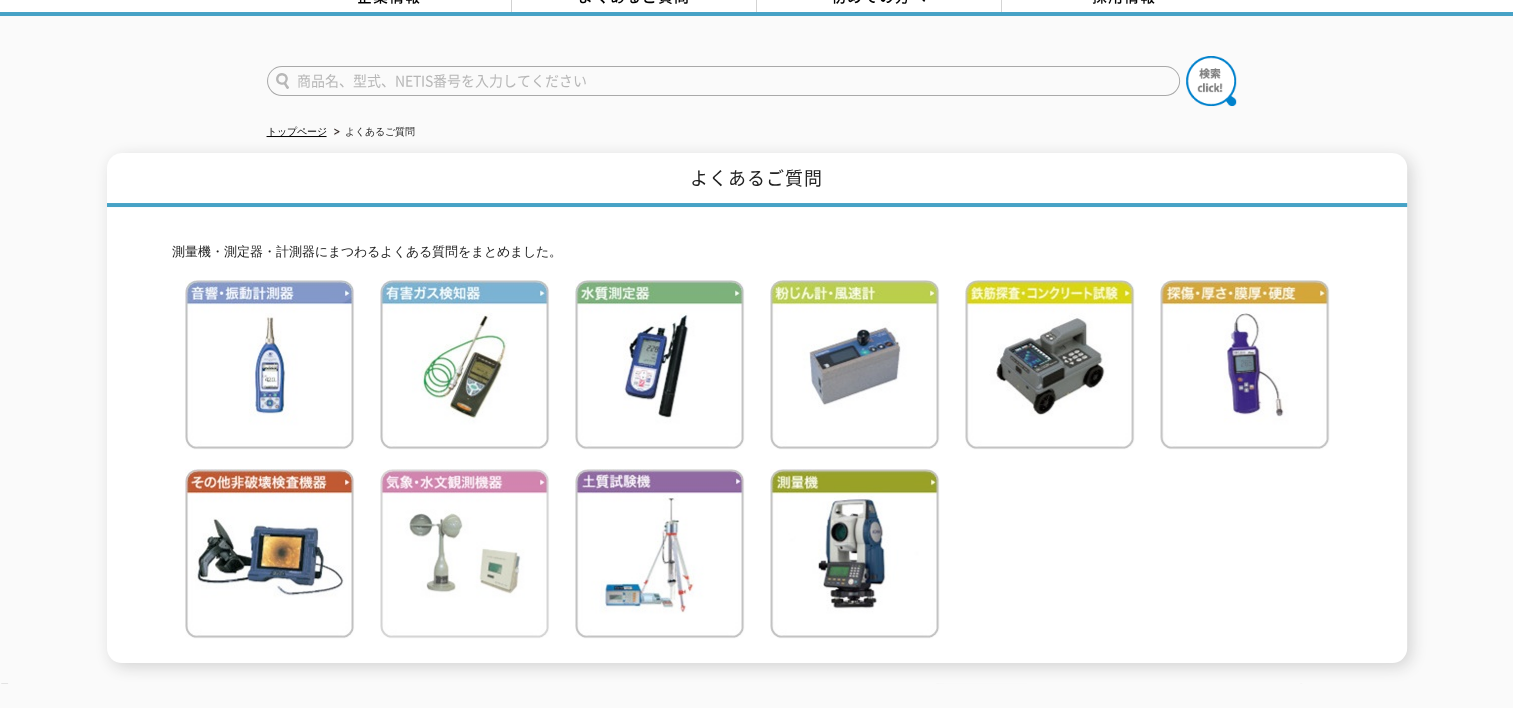 click at bounding box center (464, 553) 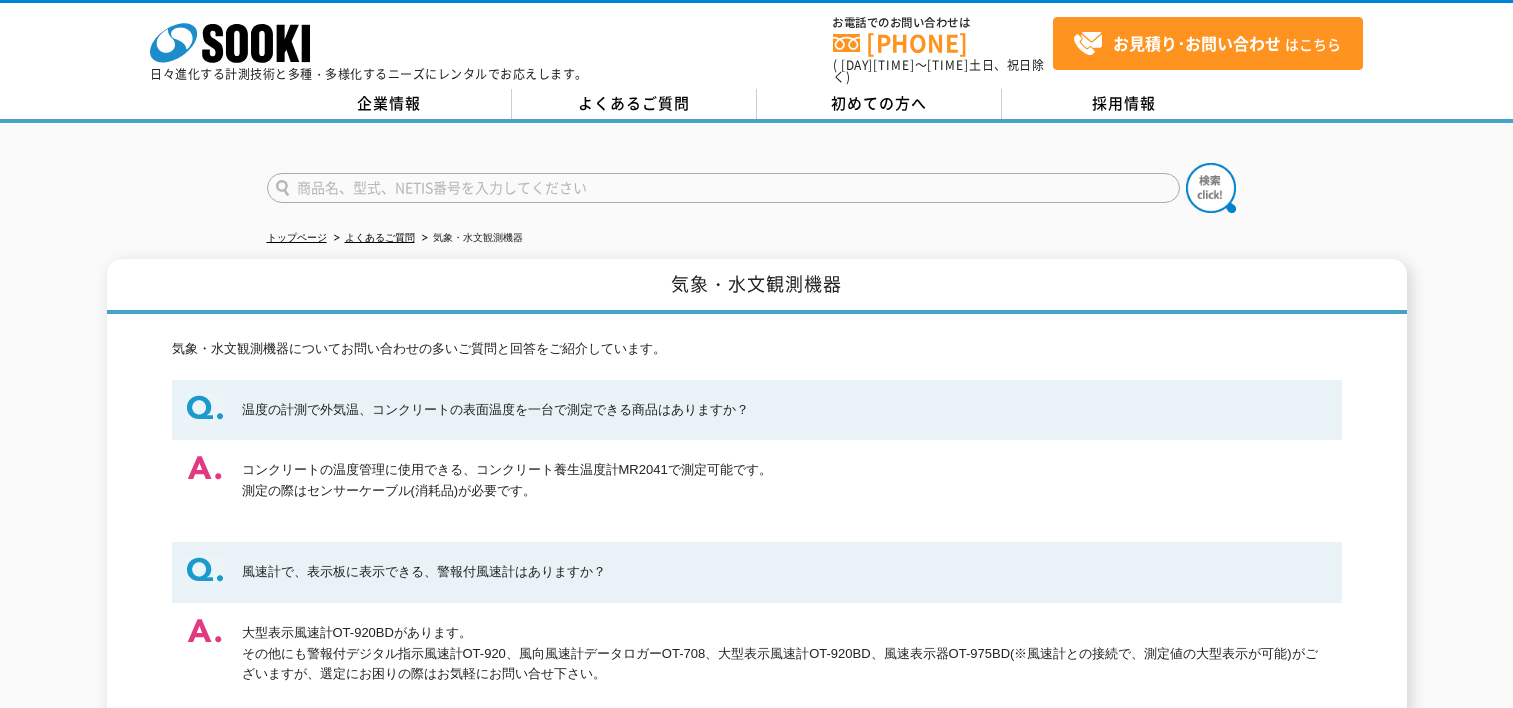 scroll, scrollTop: 0, scrollLeft: 0, axis: both 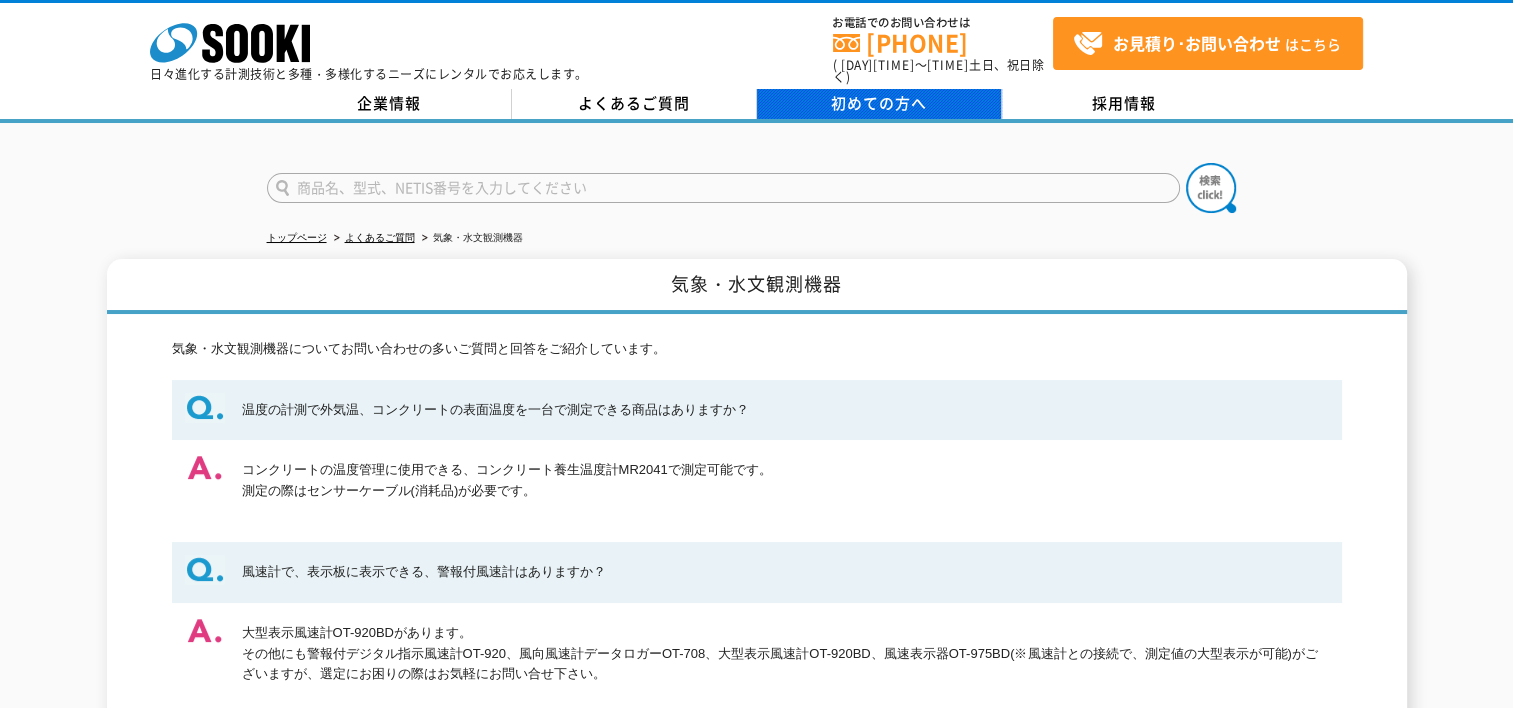 click on "初めての方へ" at bounding box center [879, 103] 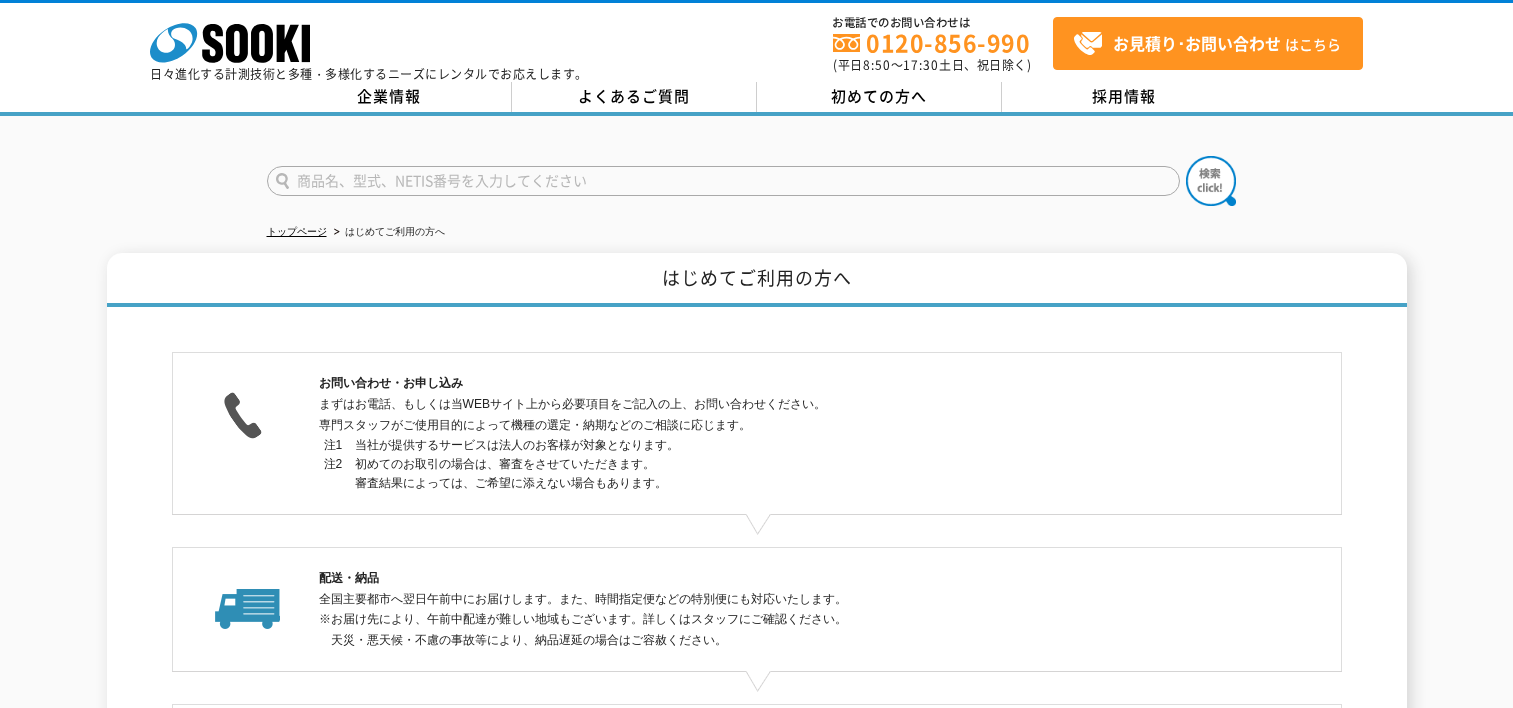 scroll, scrollTop: 0, scrollLeft: 0, axis: both 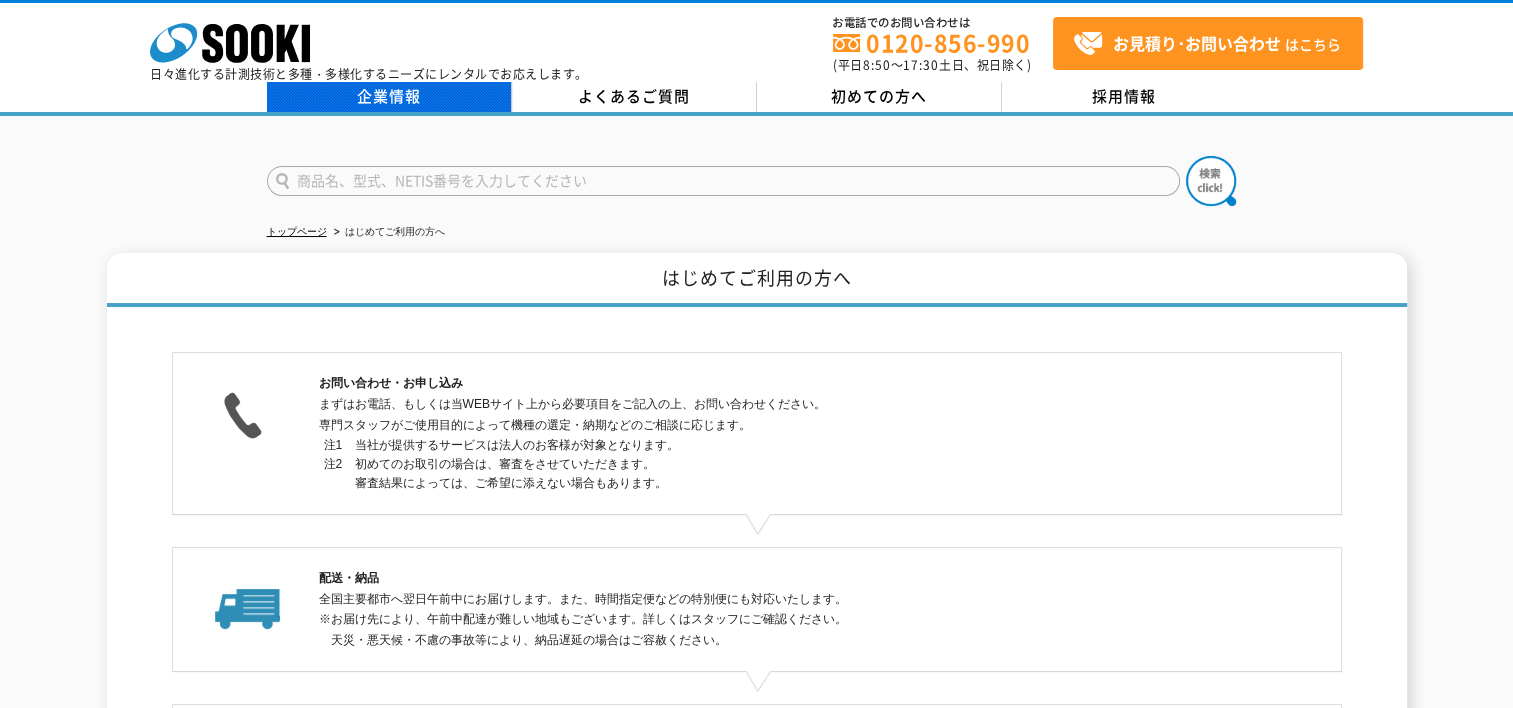 click on "企業情報" at bounding box center [389, 97] 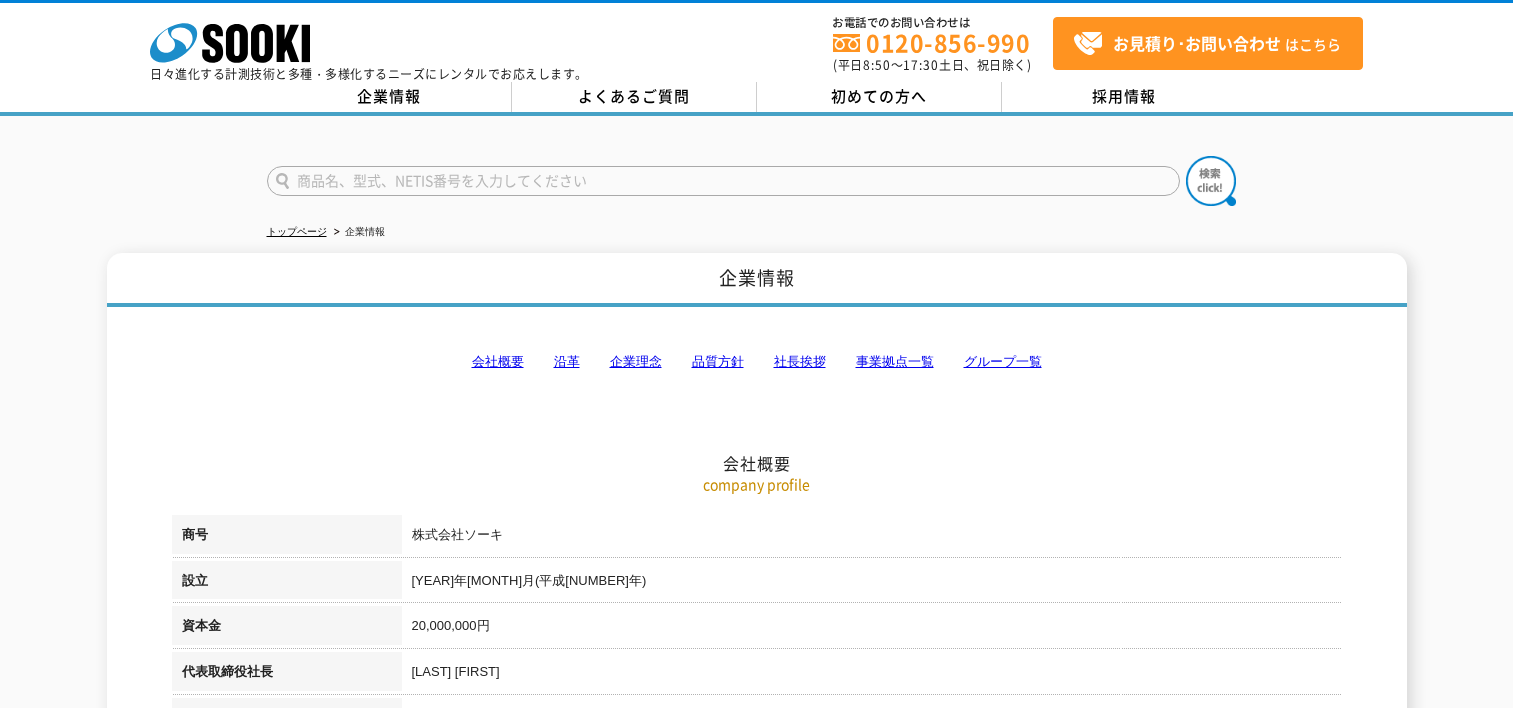 scroll, scrollTop: 0, scrollLeft: 0, axis: both 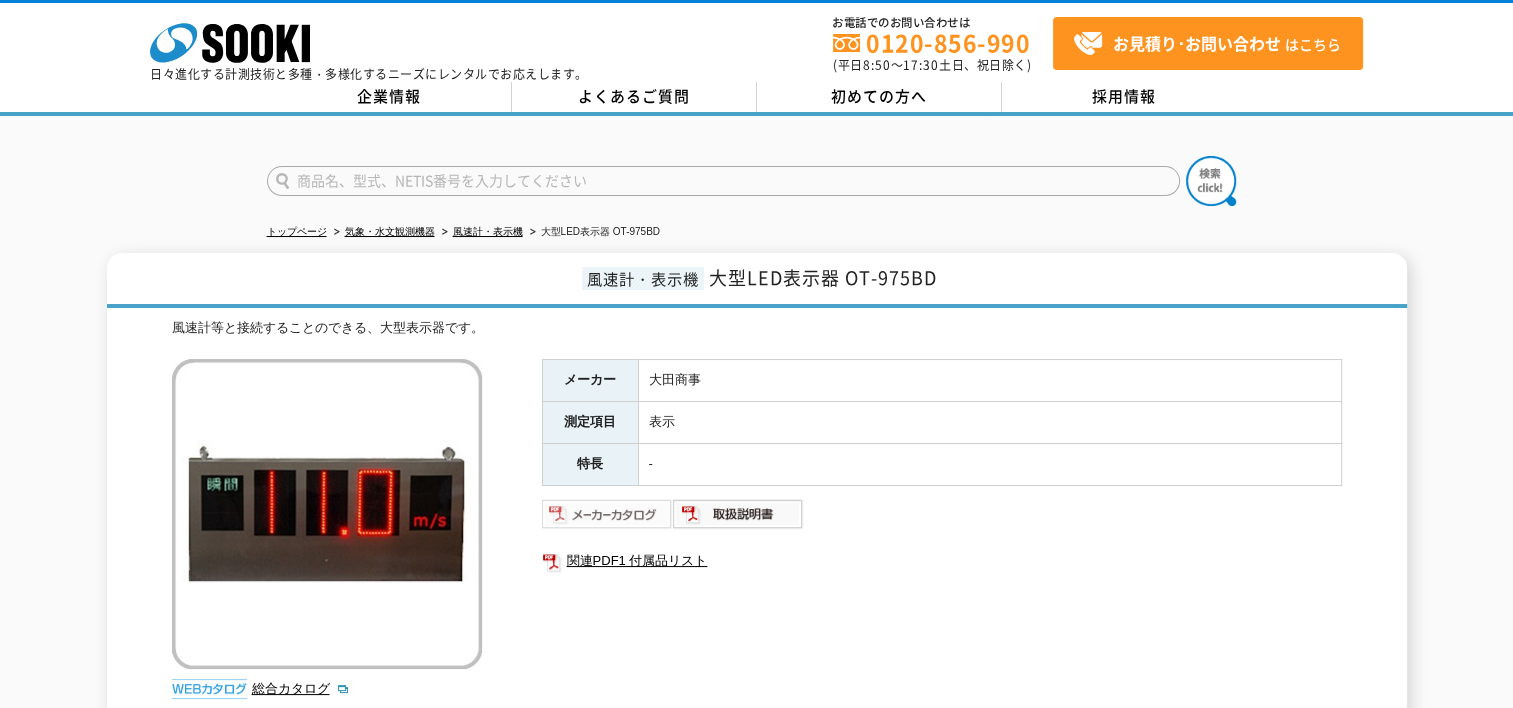click at bounding box center (607, 514) 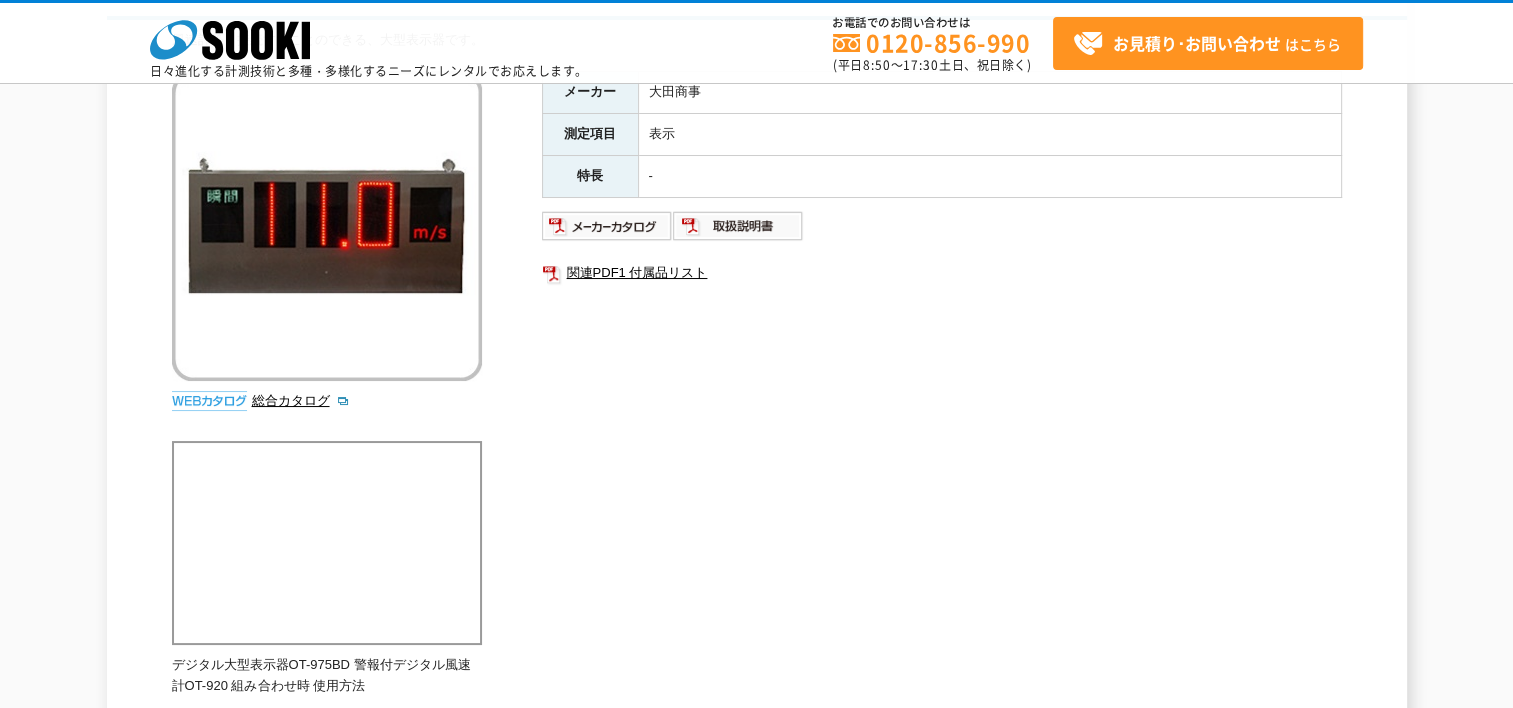 scroll, scrollTop: 155, scrollLeft: 0, axis: vertical 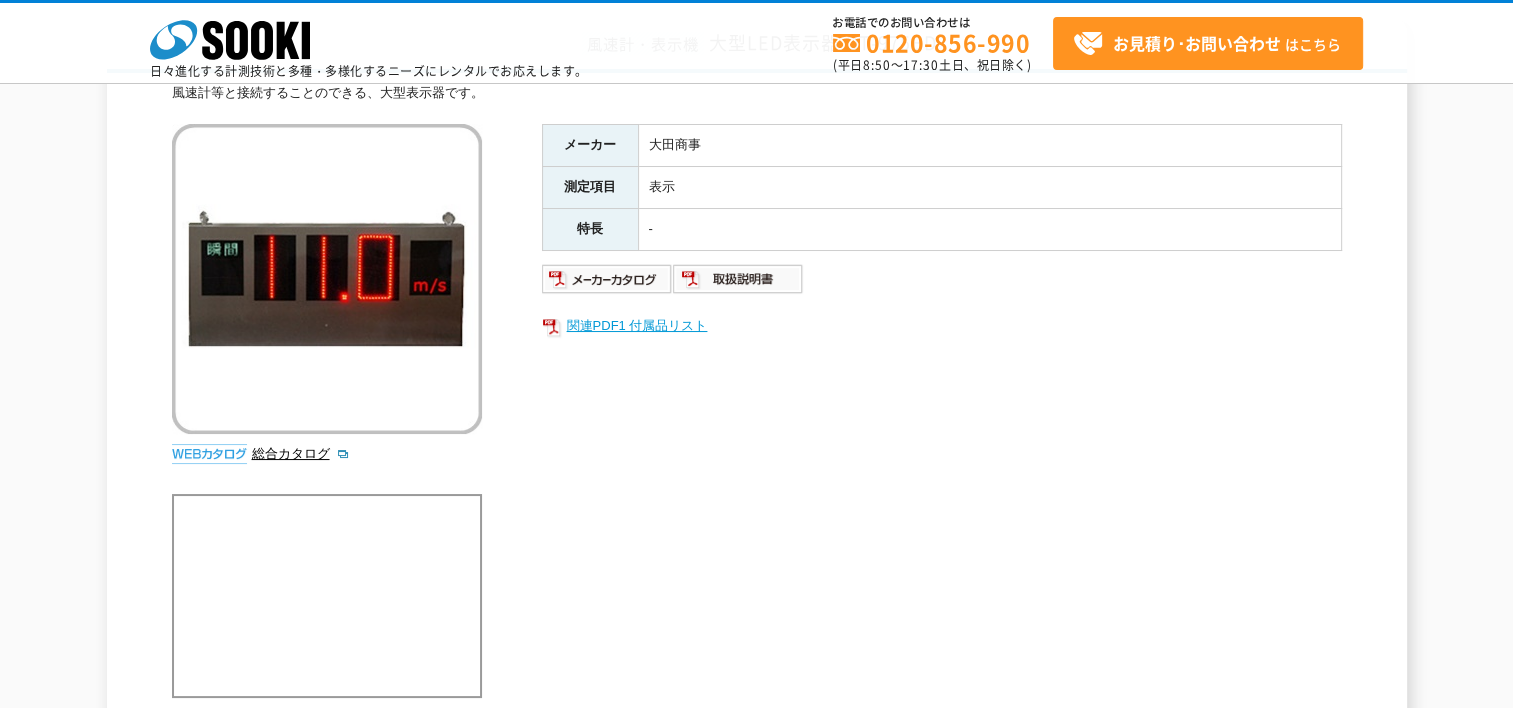 click on "関連PDF1 付属品リスト" at bounding box center [942, 326] 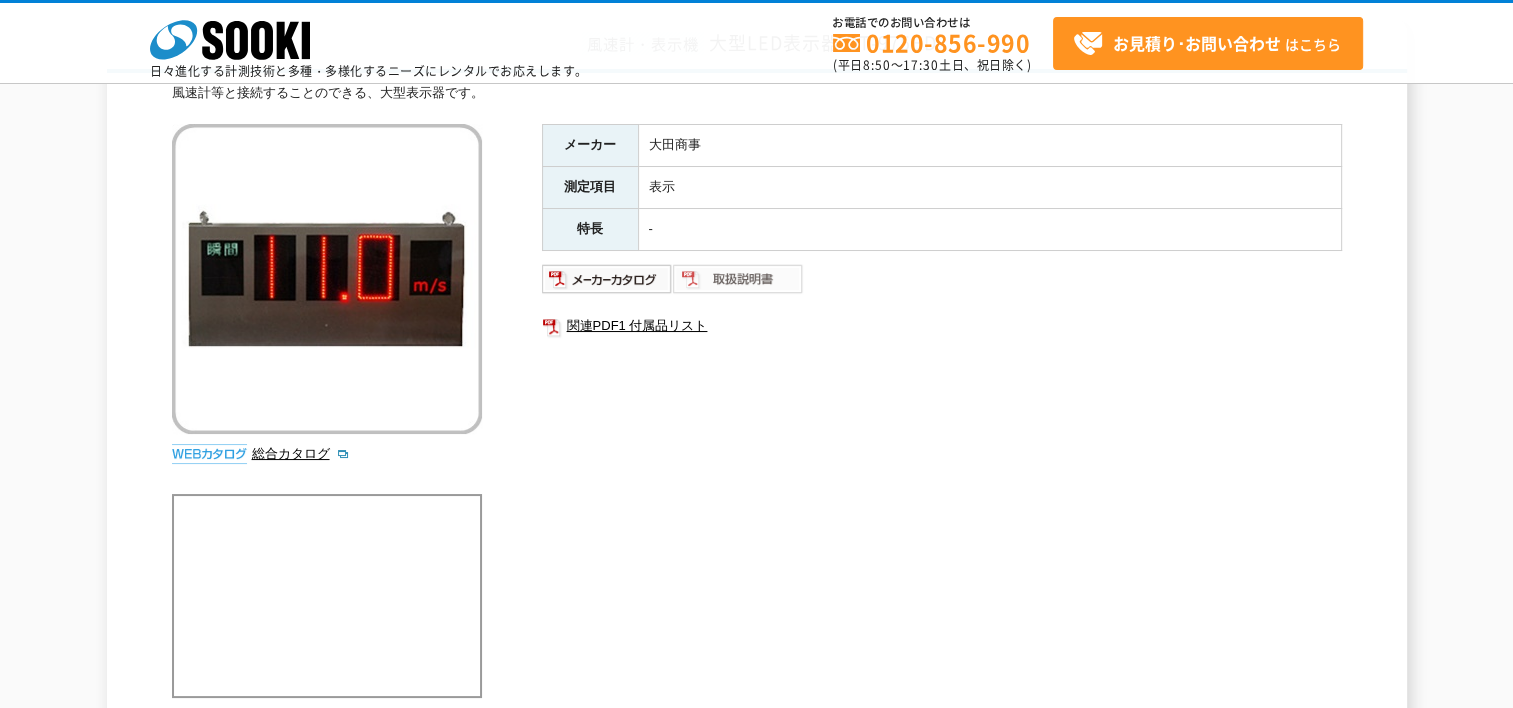 click at bounding box center [738, 279] 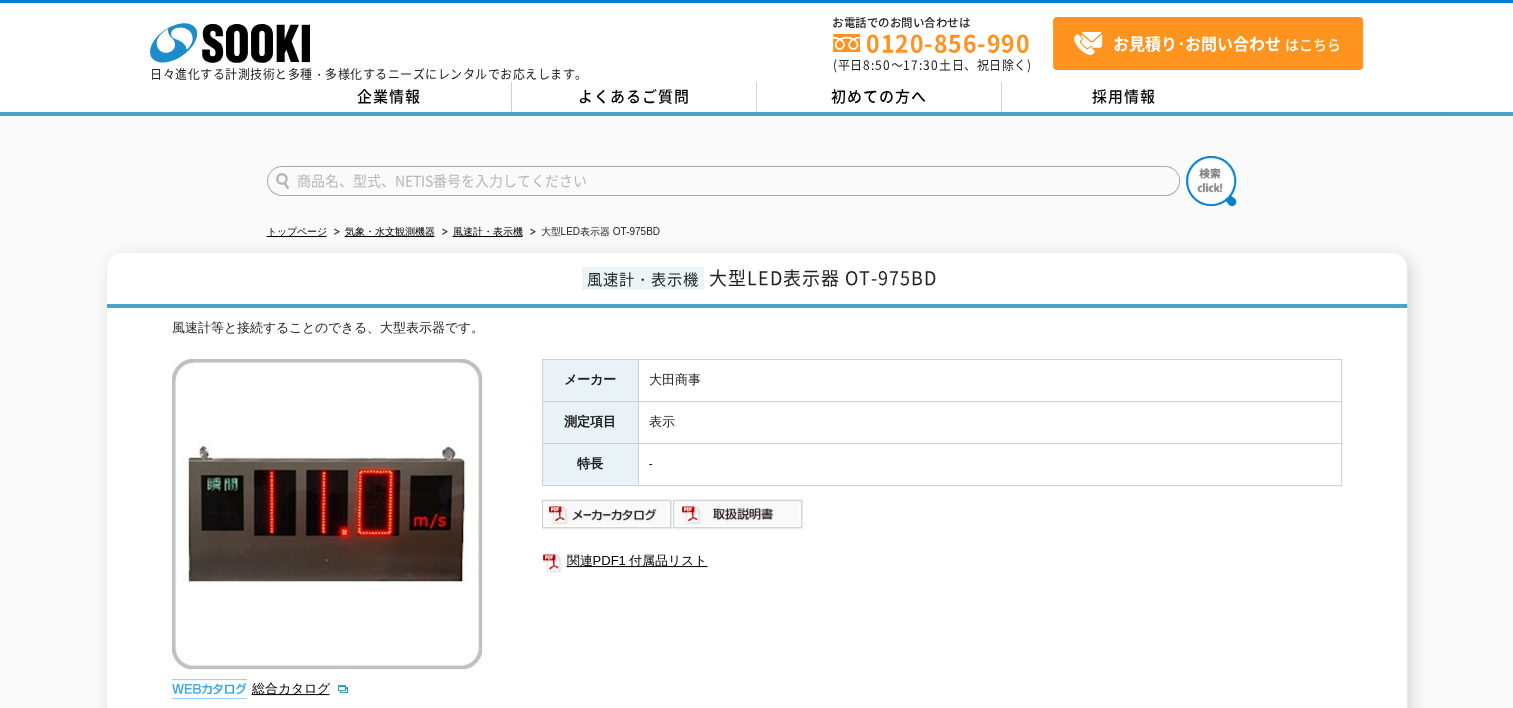 scroll, scrollTop: 0, scrollLeft: 0, axis: both 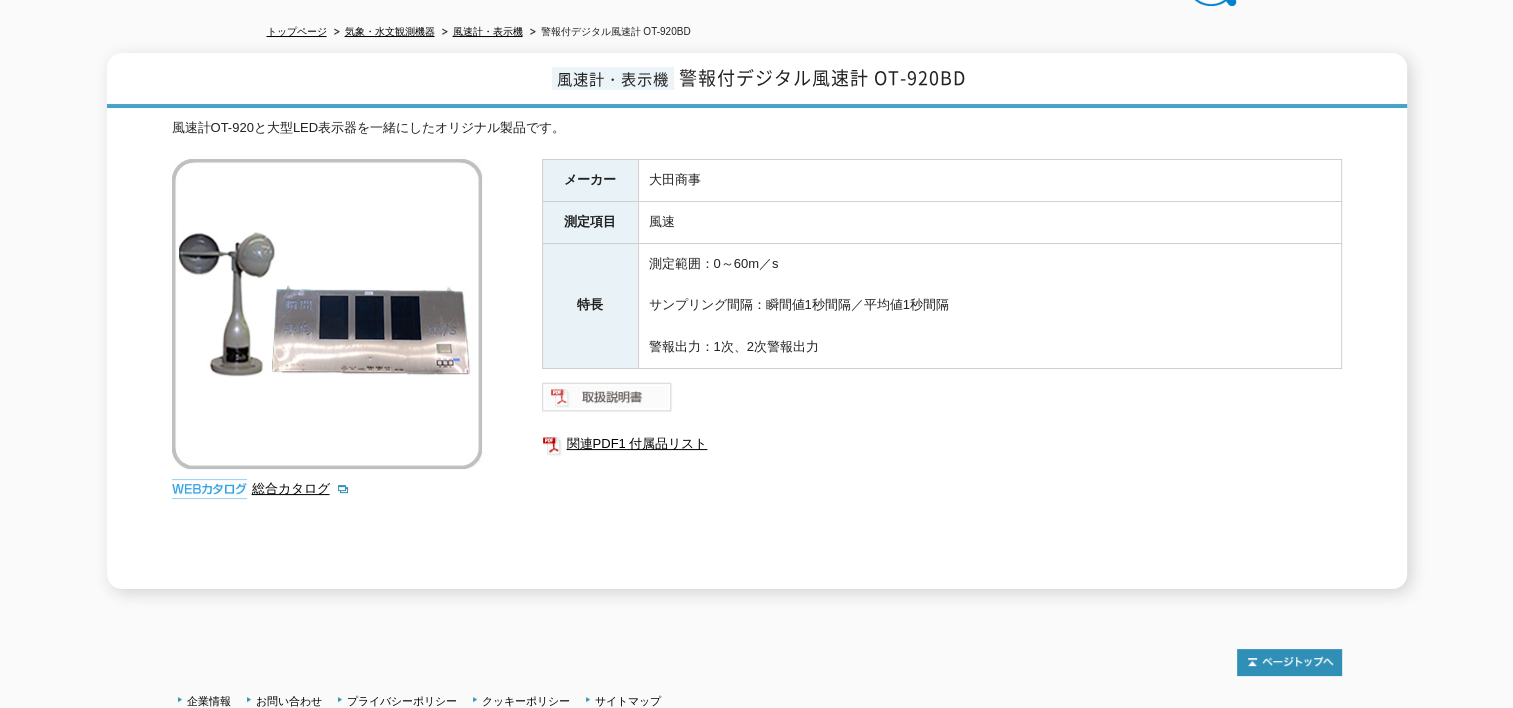 click at bounding box center (607, 397) 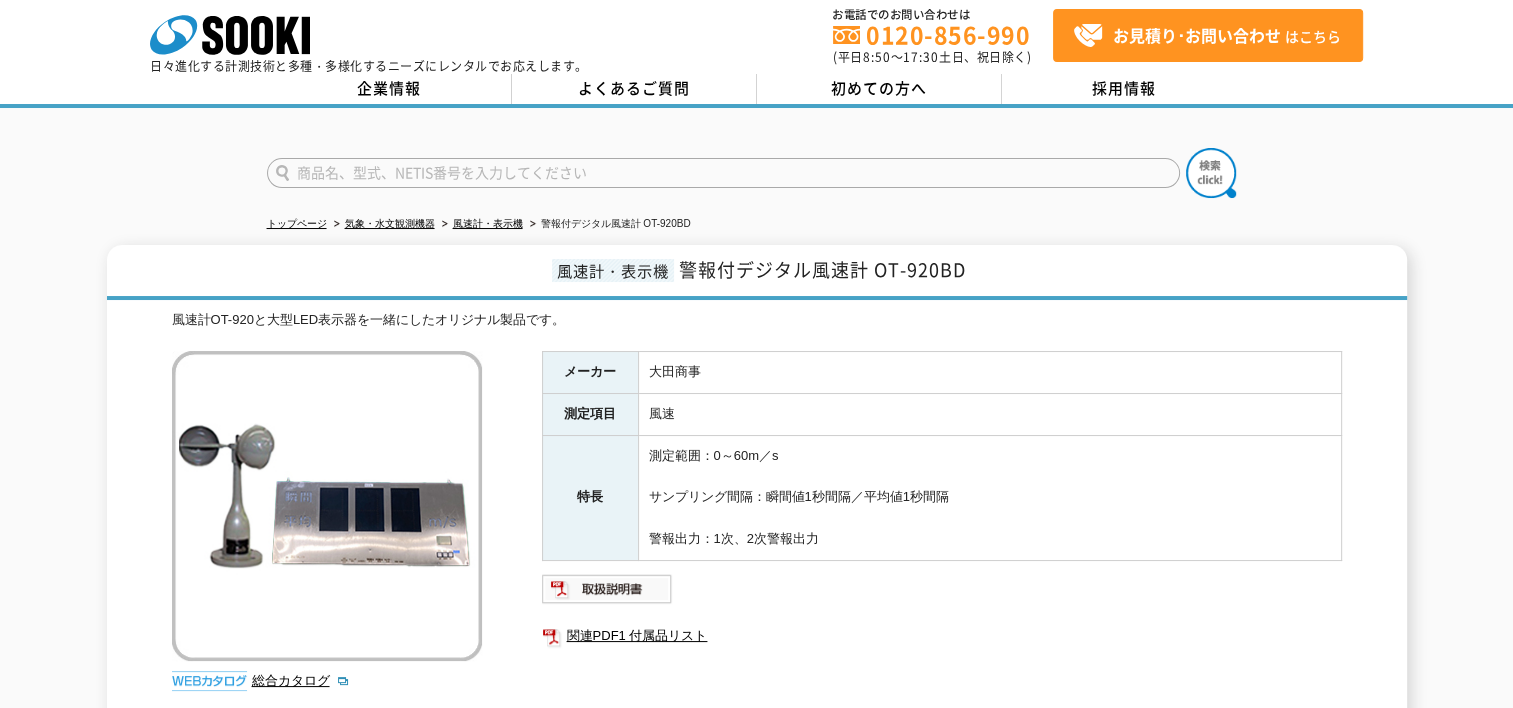 scroll, scrollTop: 0, scrollLeft: 0, axis: both 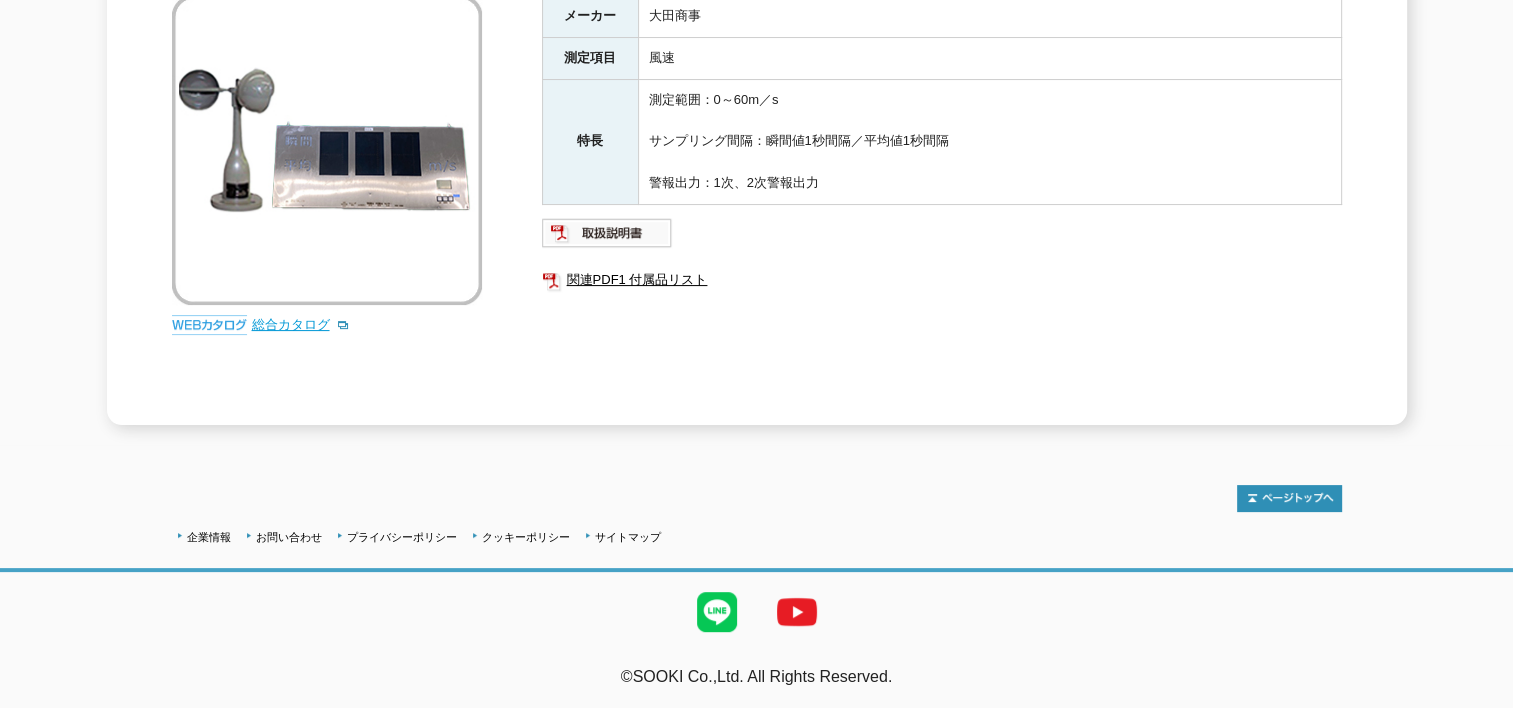 click on "総合カタログ" at bounding box center [301, 324] 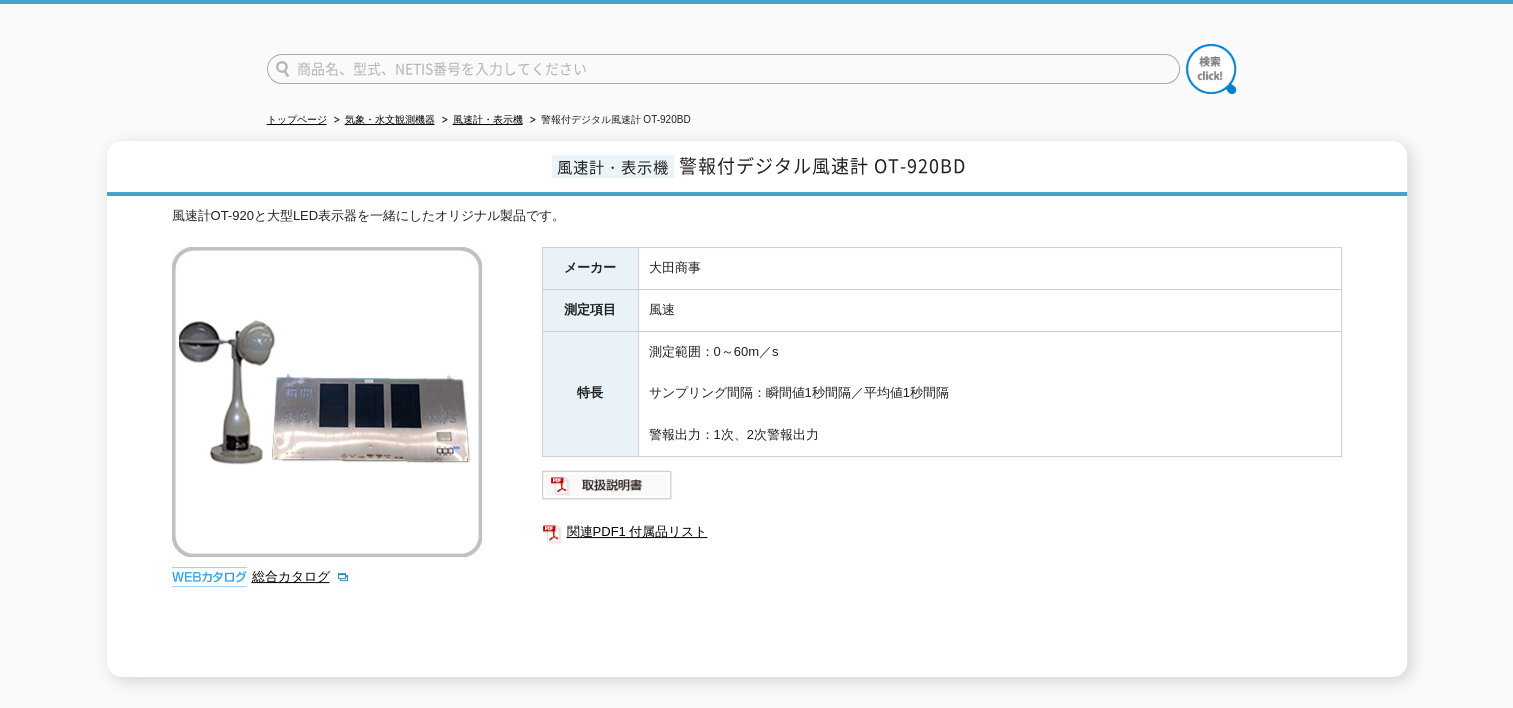 scroll, scrollTop: 64, scrollLeft: 0, axis: vertical 